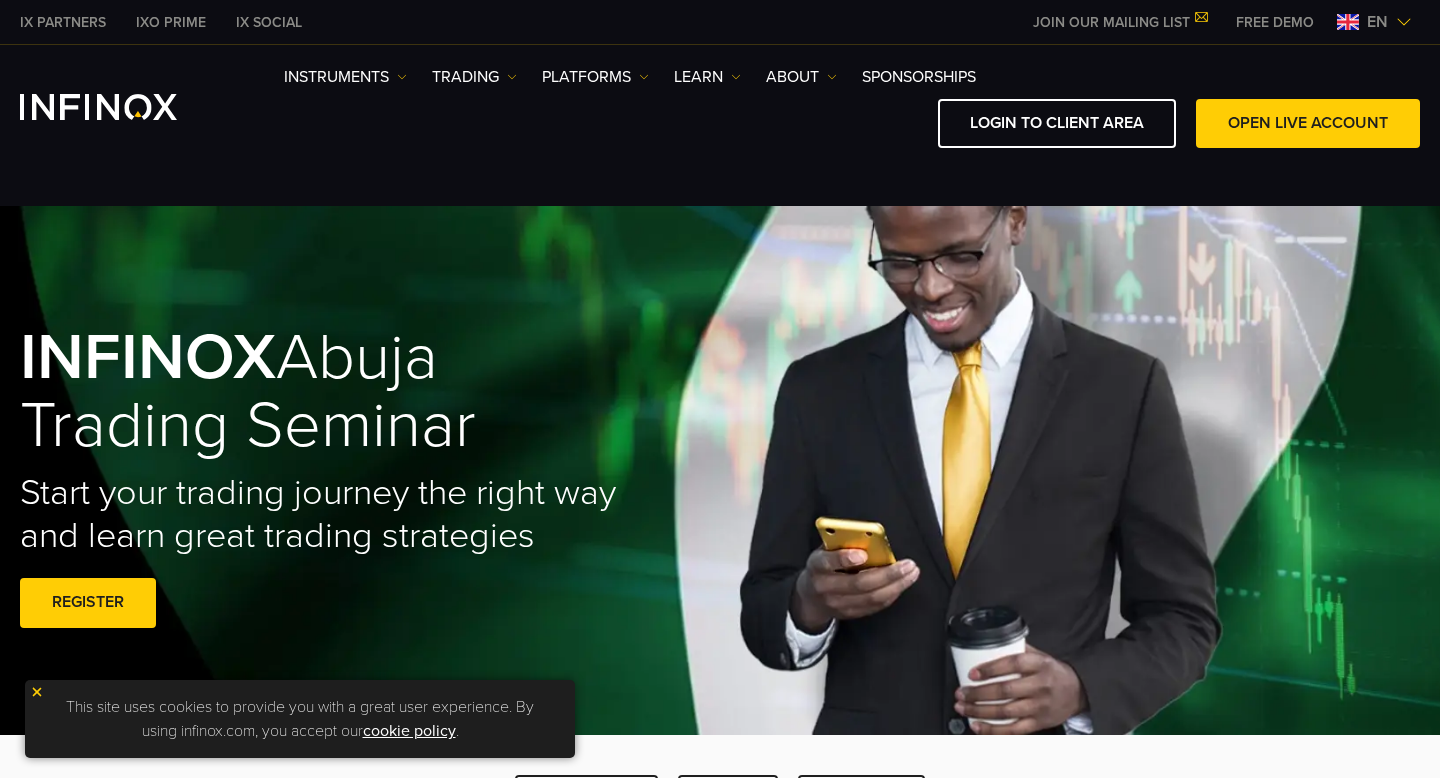 scroll, scrollTop: 0, scrollLeft: 0, axis: both 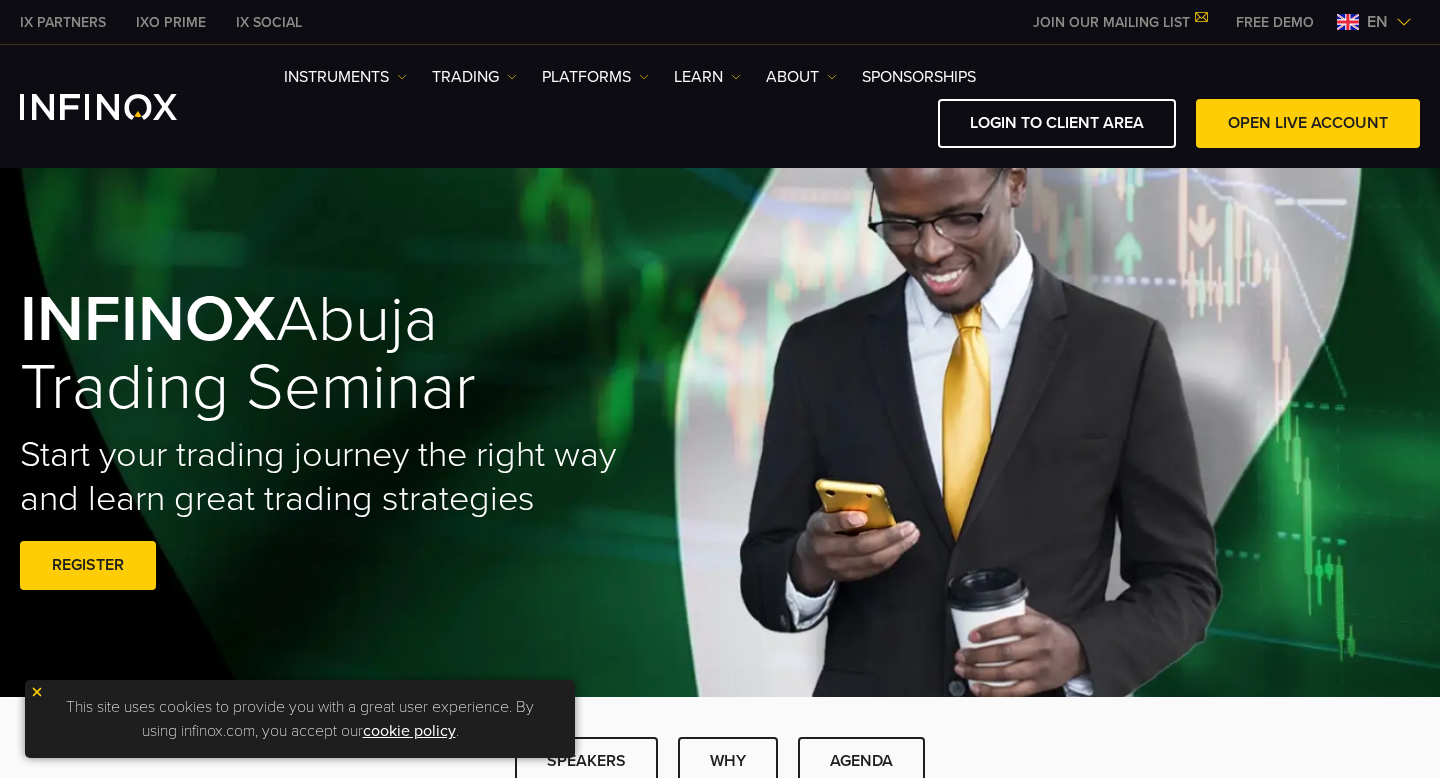 type on "**" 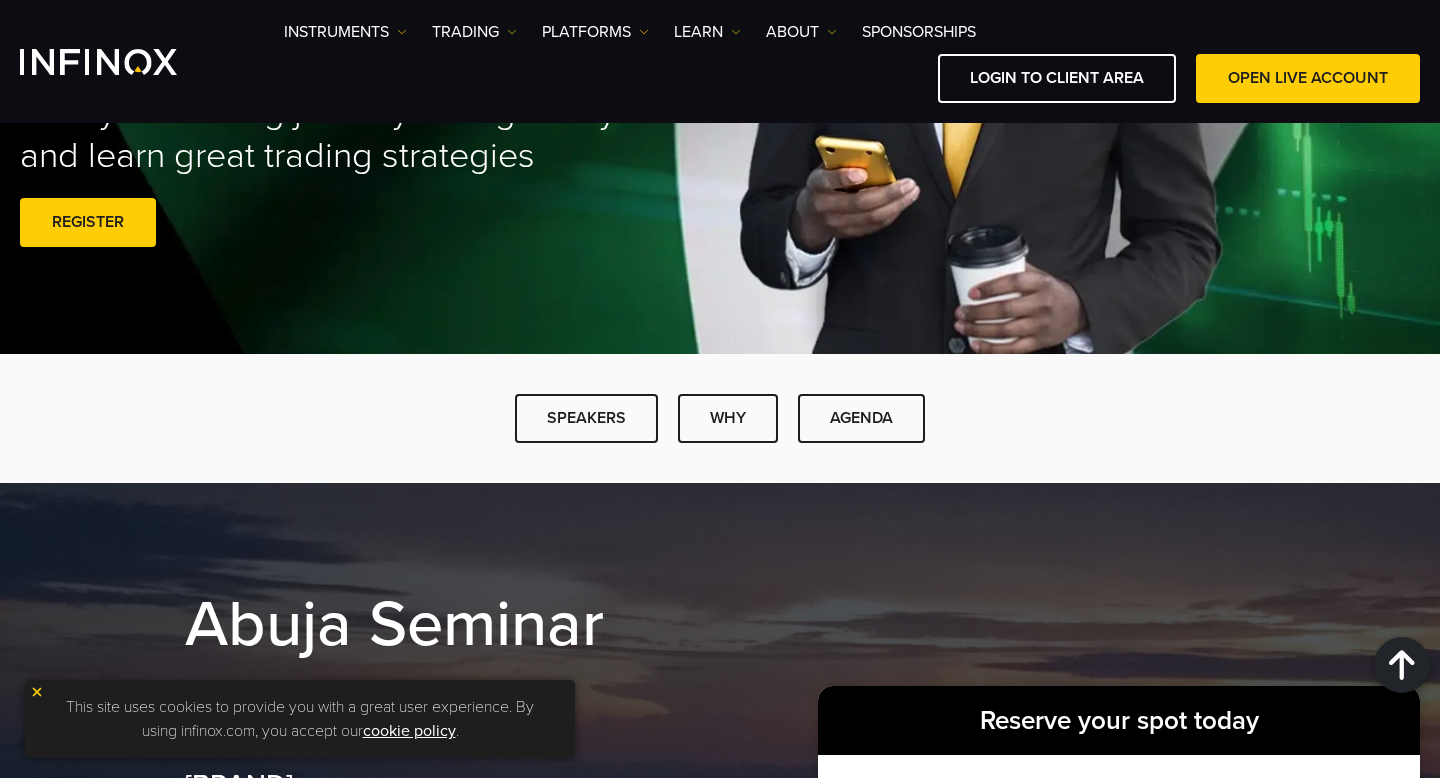 scroll, scrollTop: 0, scrollLeft: 0, axis: both 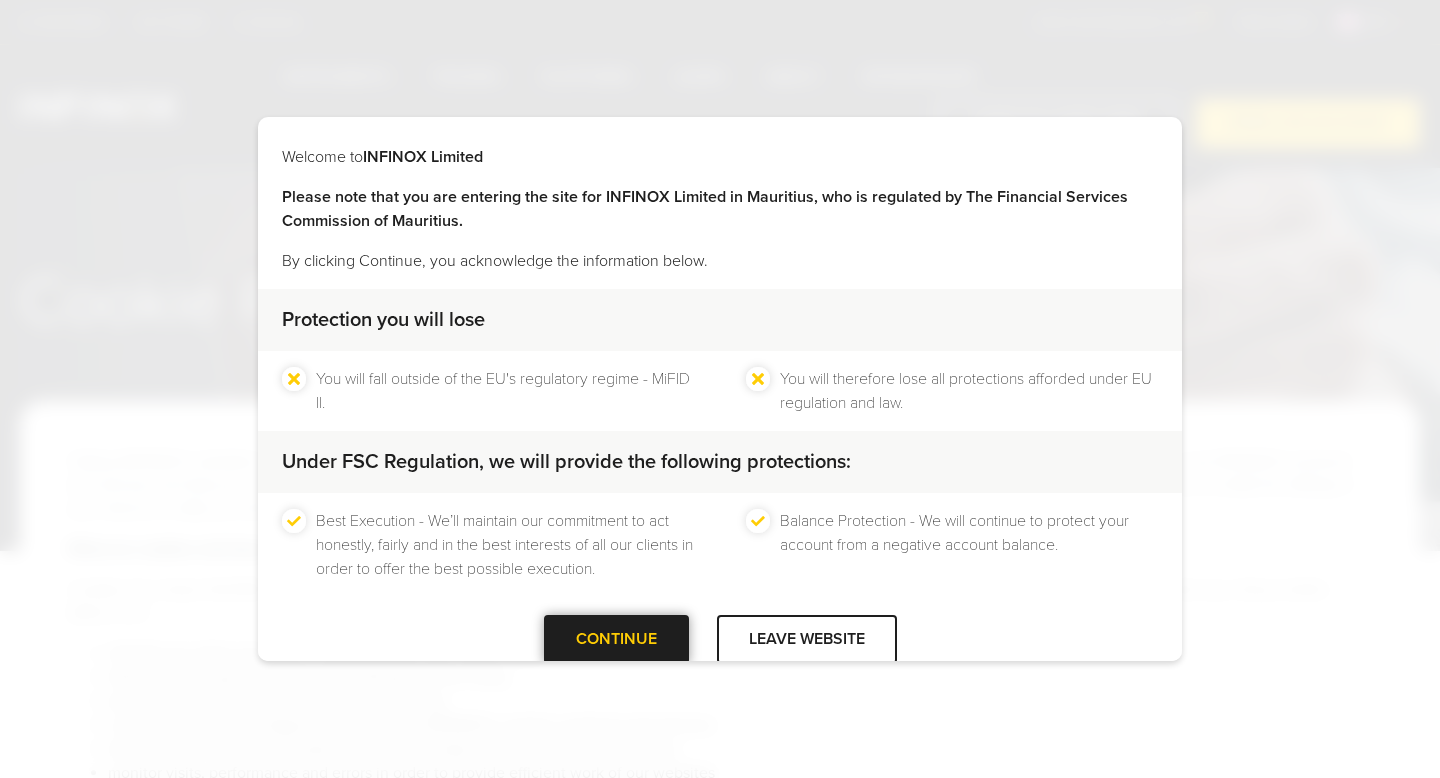click at bounding box center (616, 639) 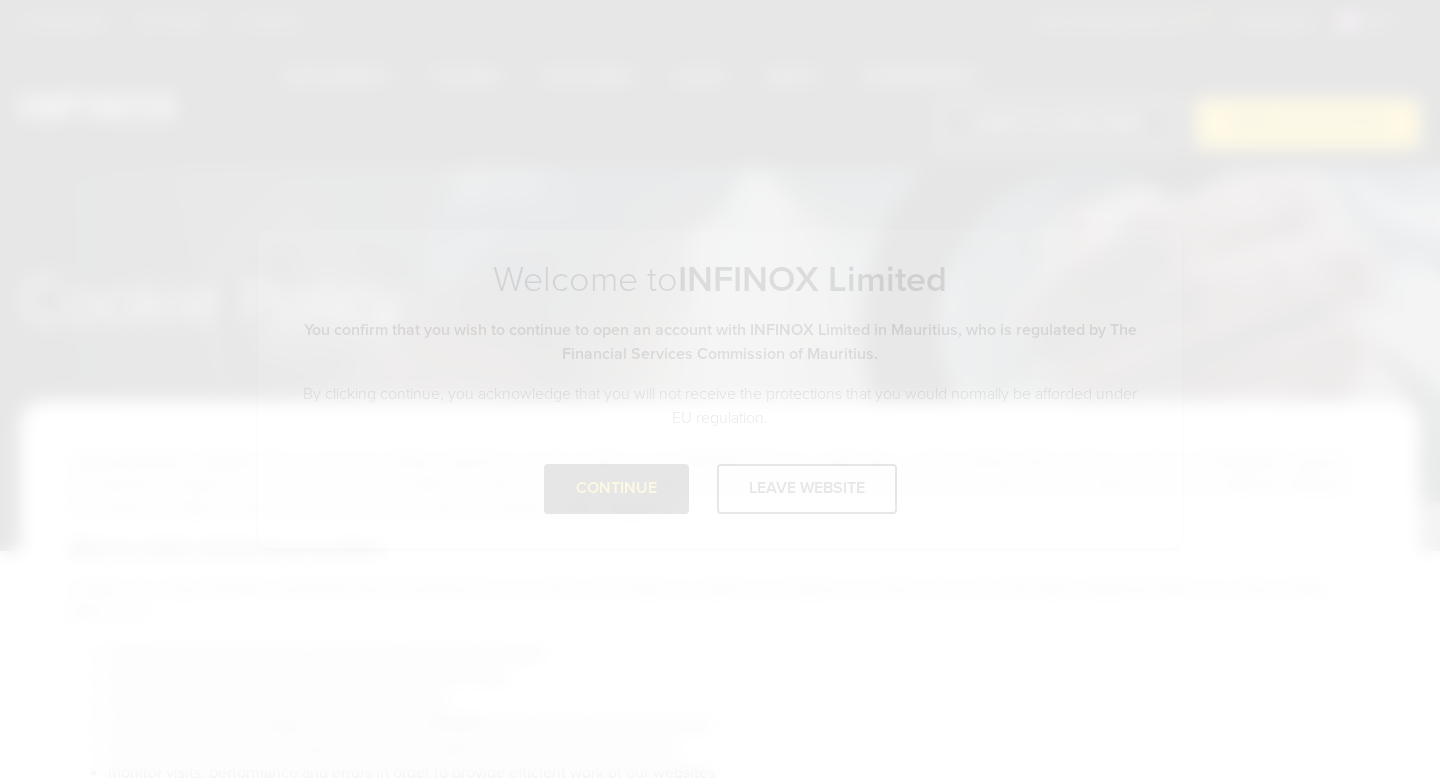 scroll, scrollTop: 0, scrollLeft: 0, axis: both 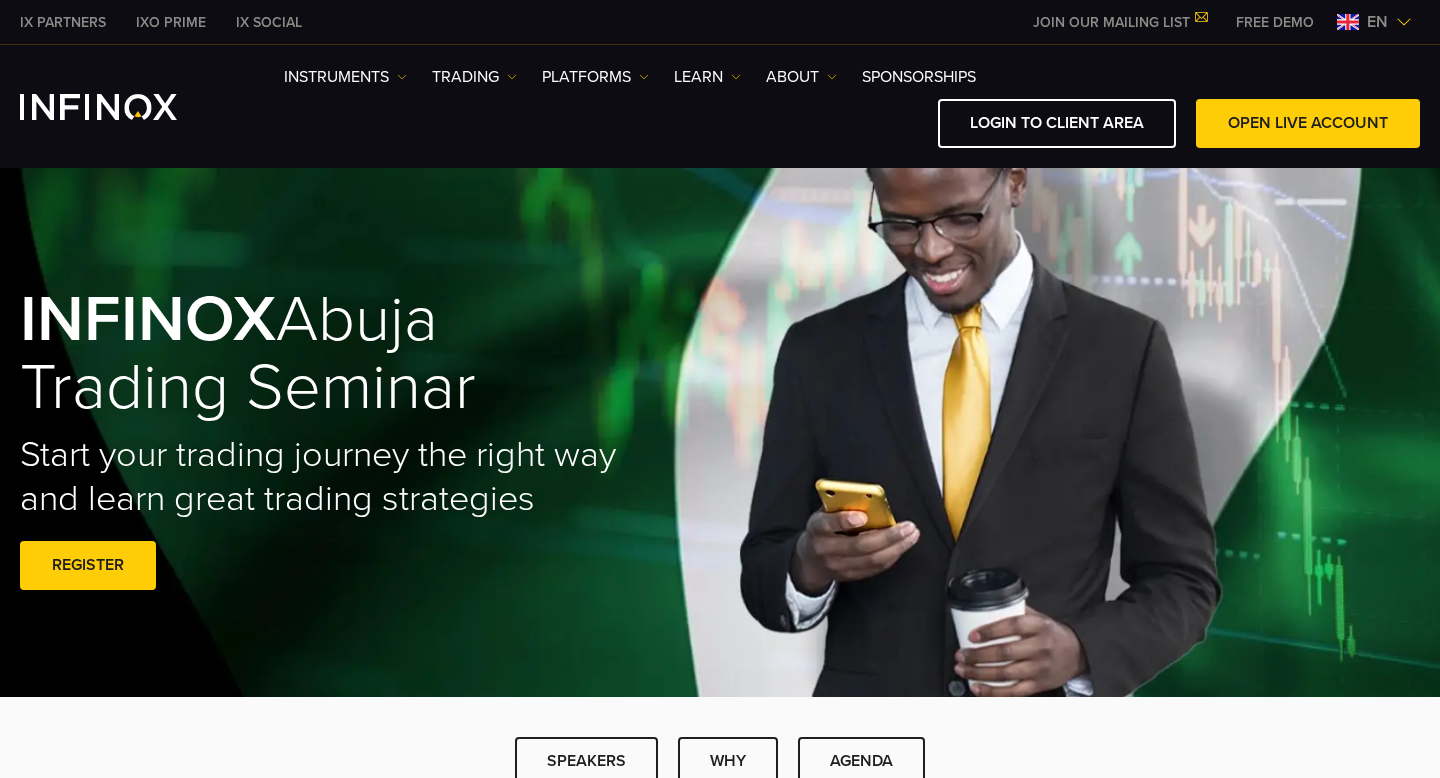 type on "****" 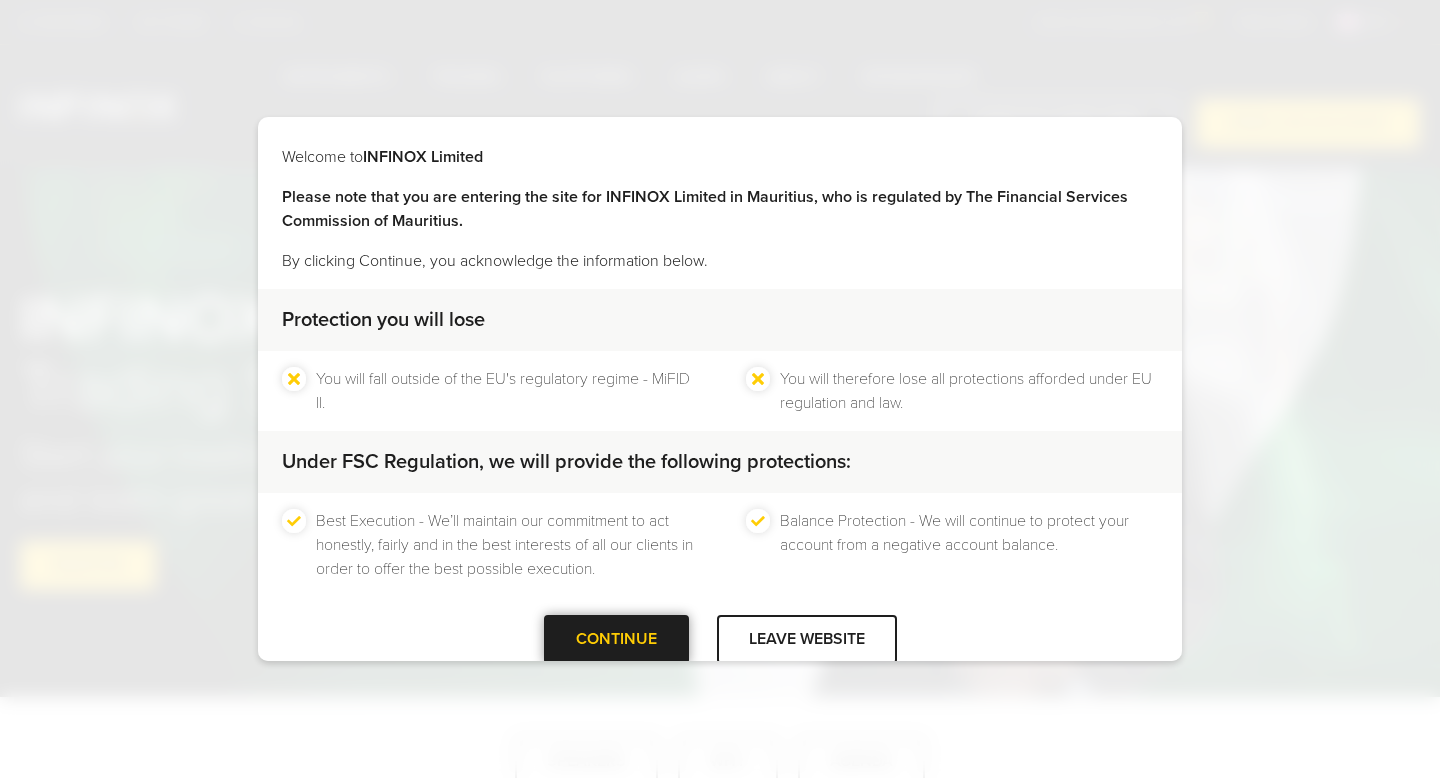 click at bounding box center (616, 639) 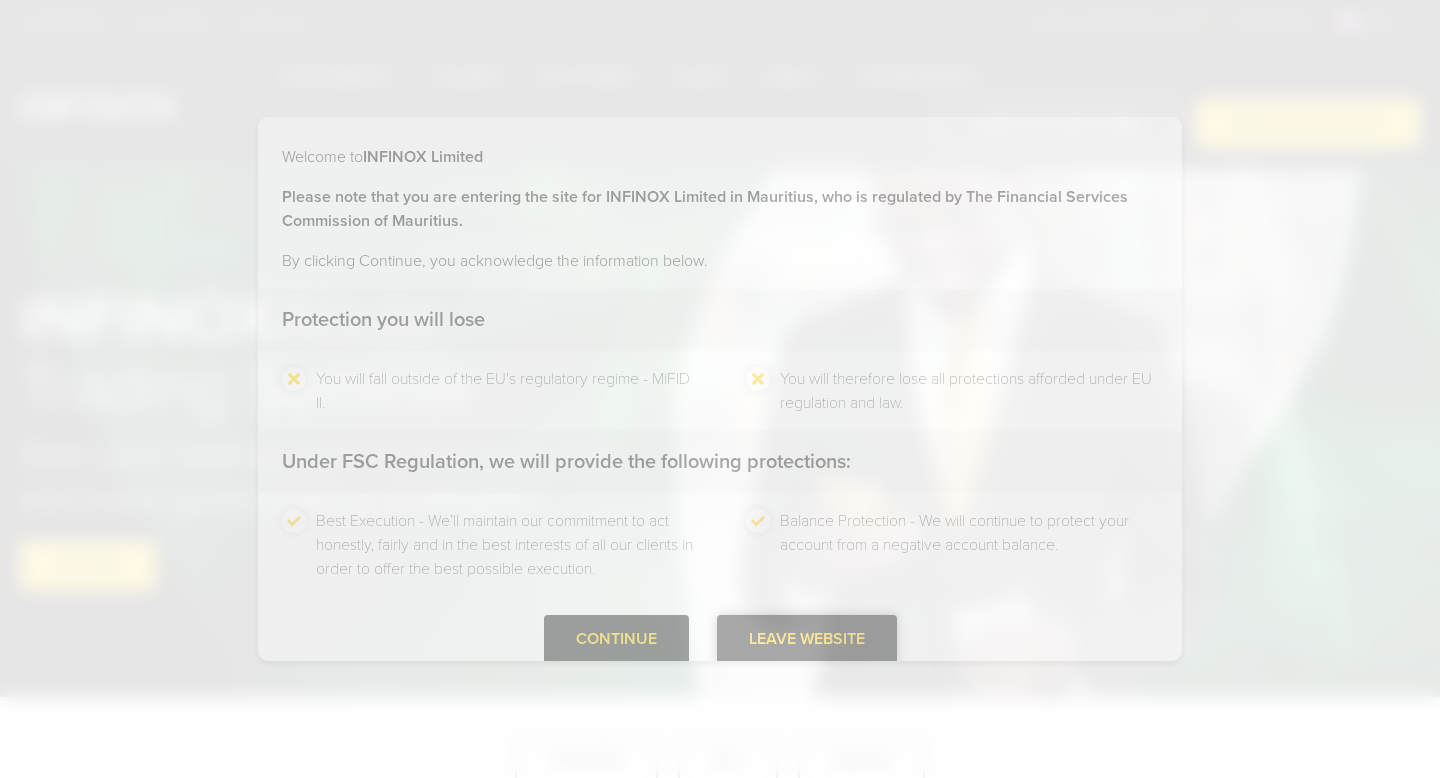 scroll, scrollTop: 0, scrollLeft: 0, axis: both 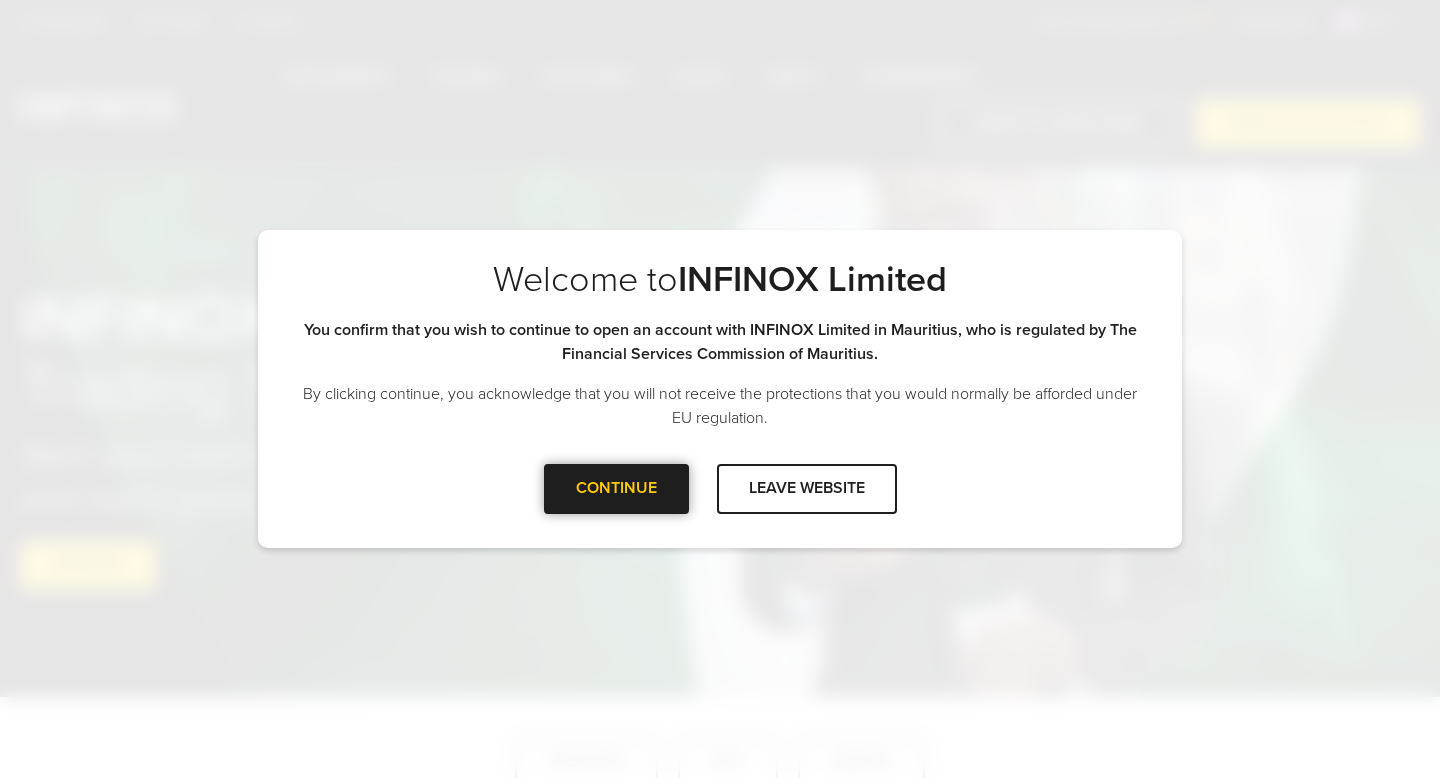 click at bounding box center [616, 489] 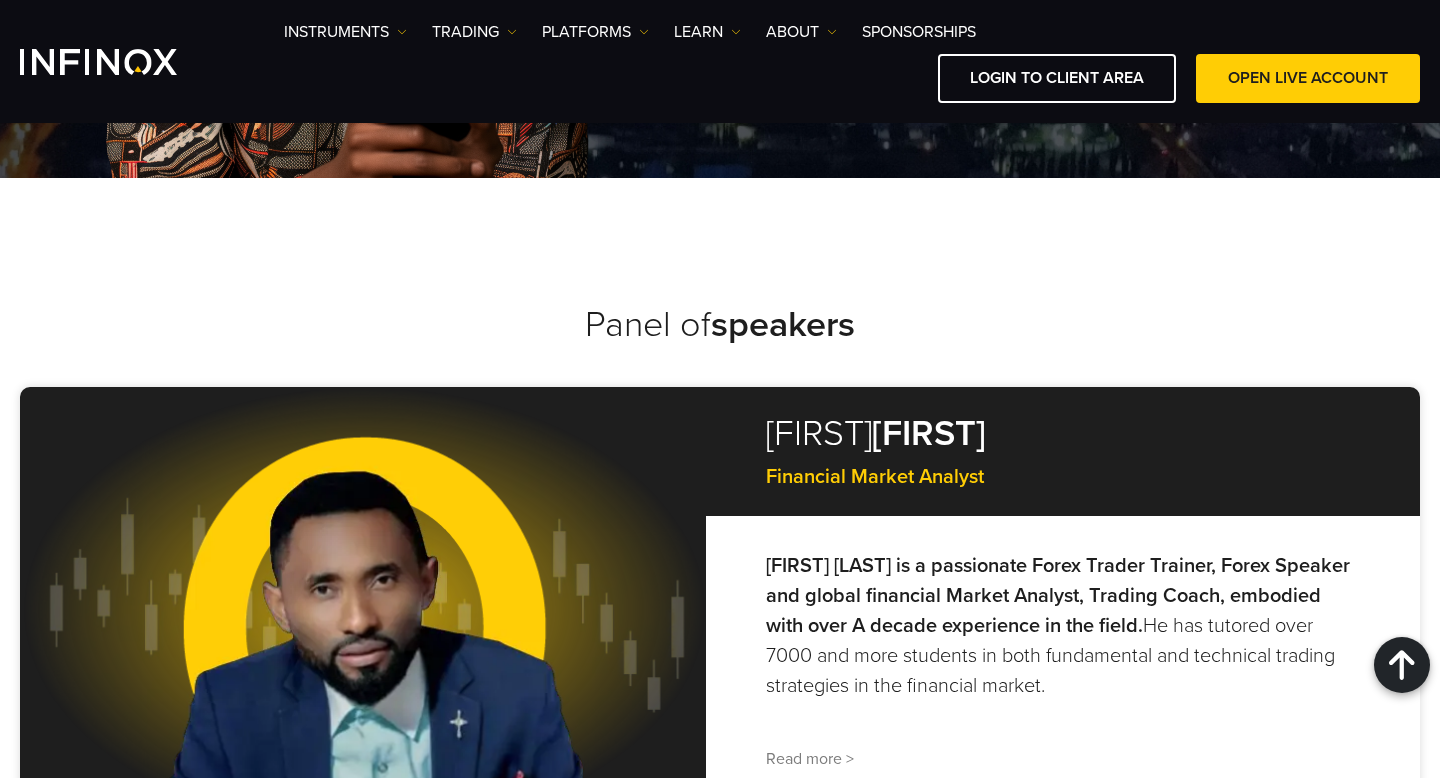 scroll, scrollTop: 0, scrollLeft: 0, axis: both 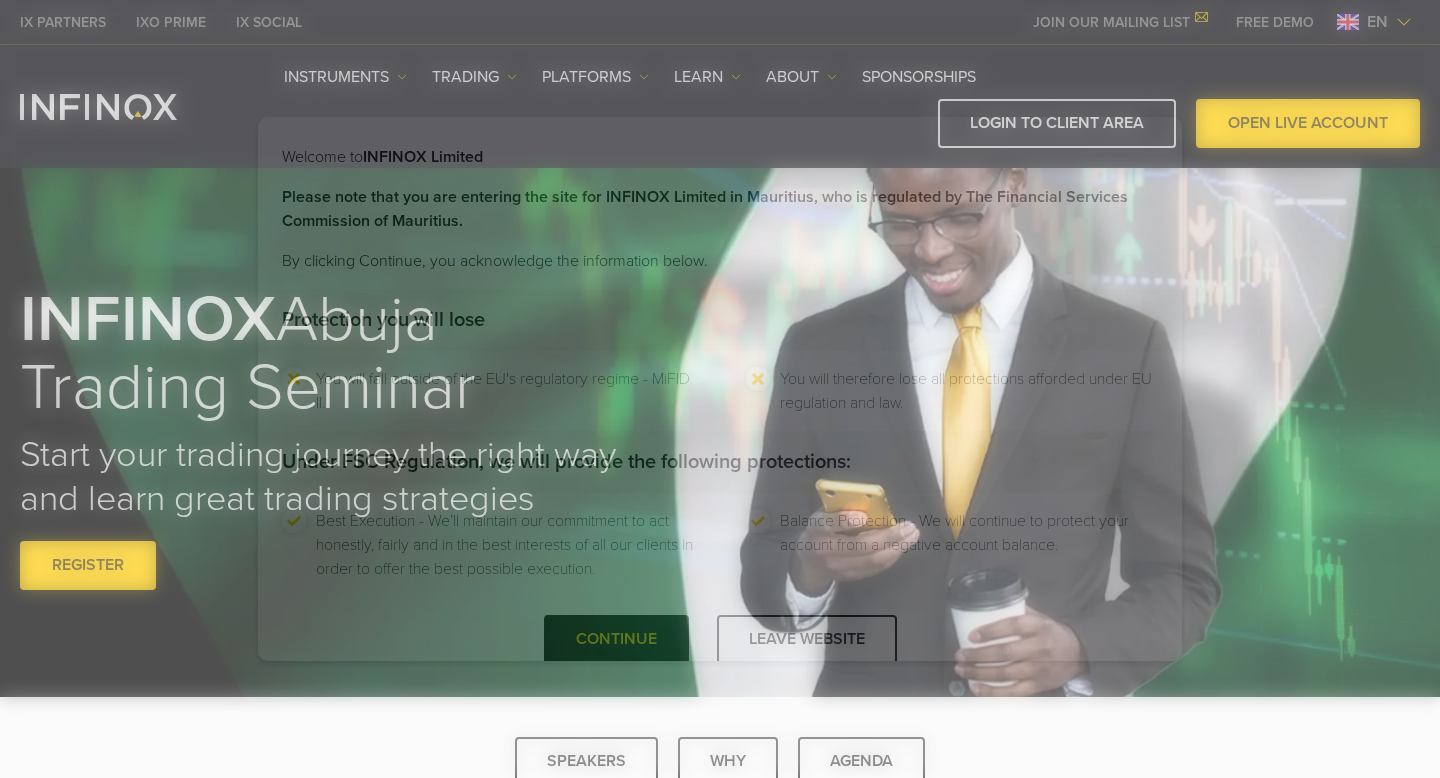 type on "****" 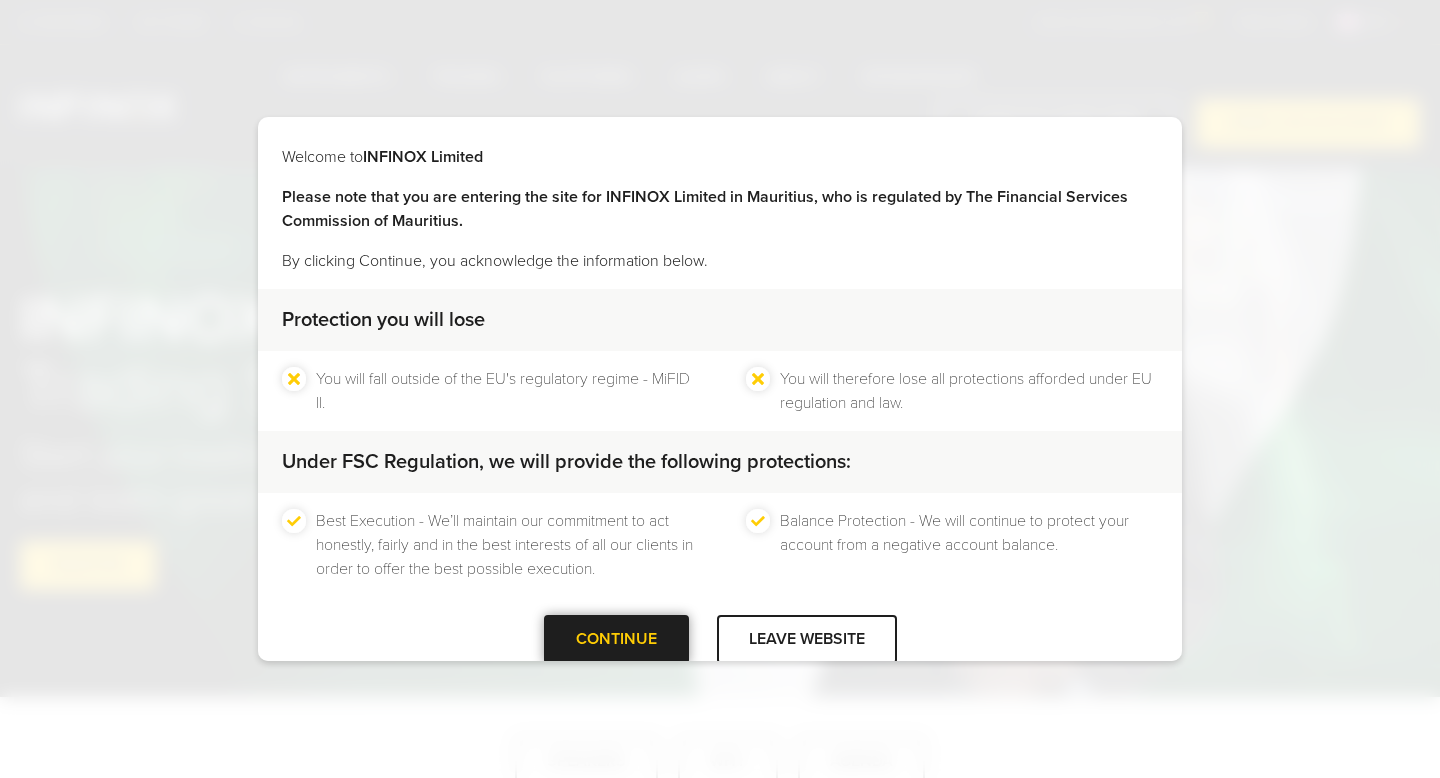 scroll, scrollTop: 0, scrollLeft: 0, axis: both 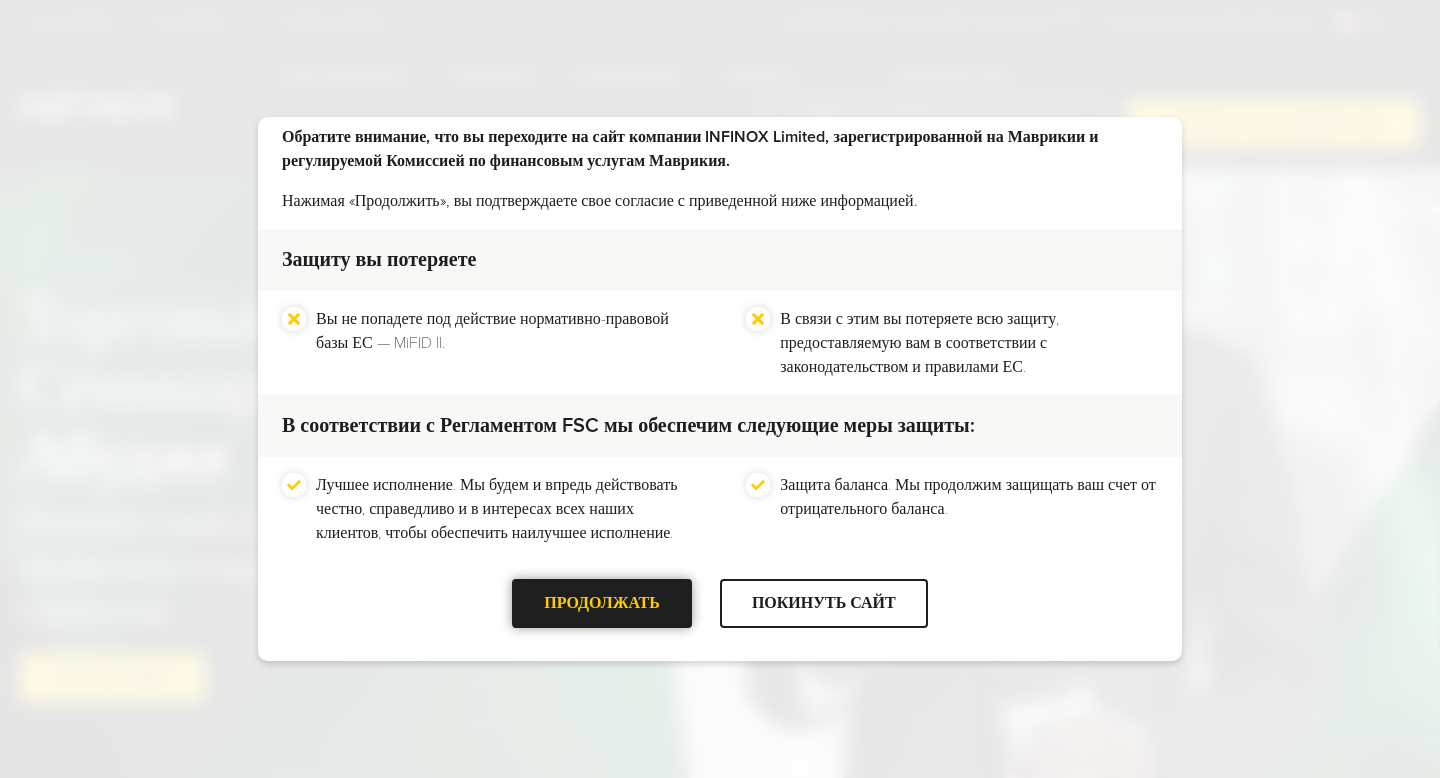 click at bounding box center (602, 603) 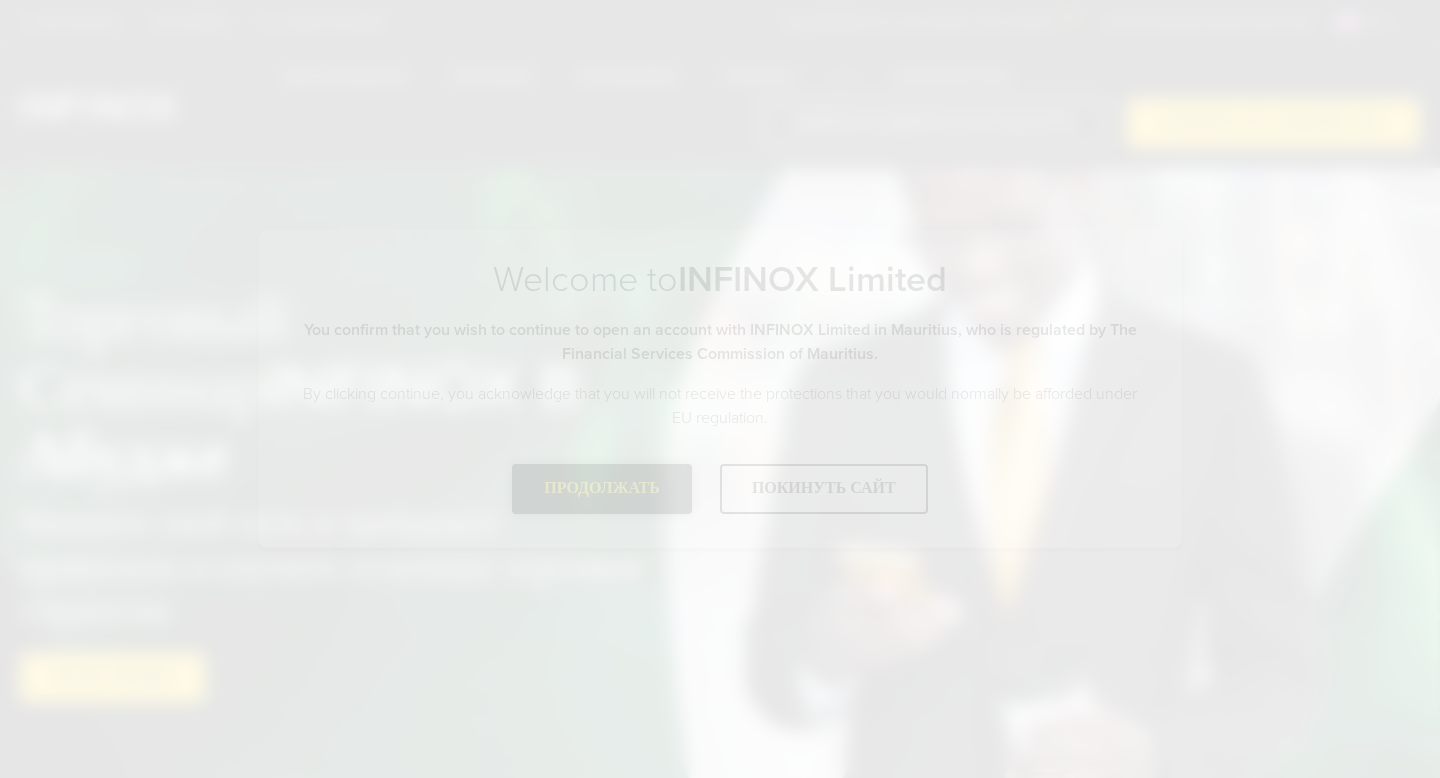 scroll, scrollTop: 0, scrollLeft: 0, axis: both 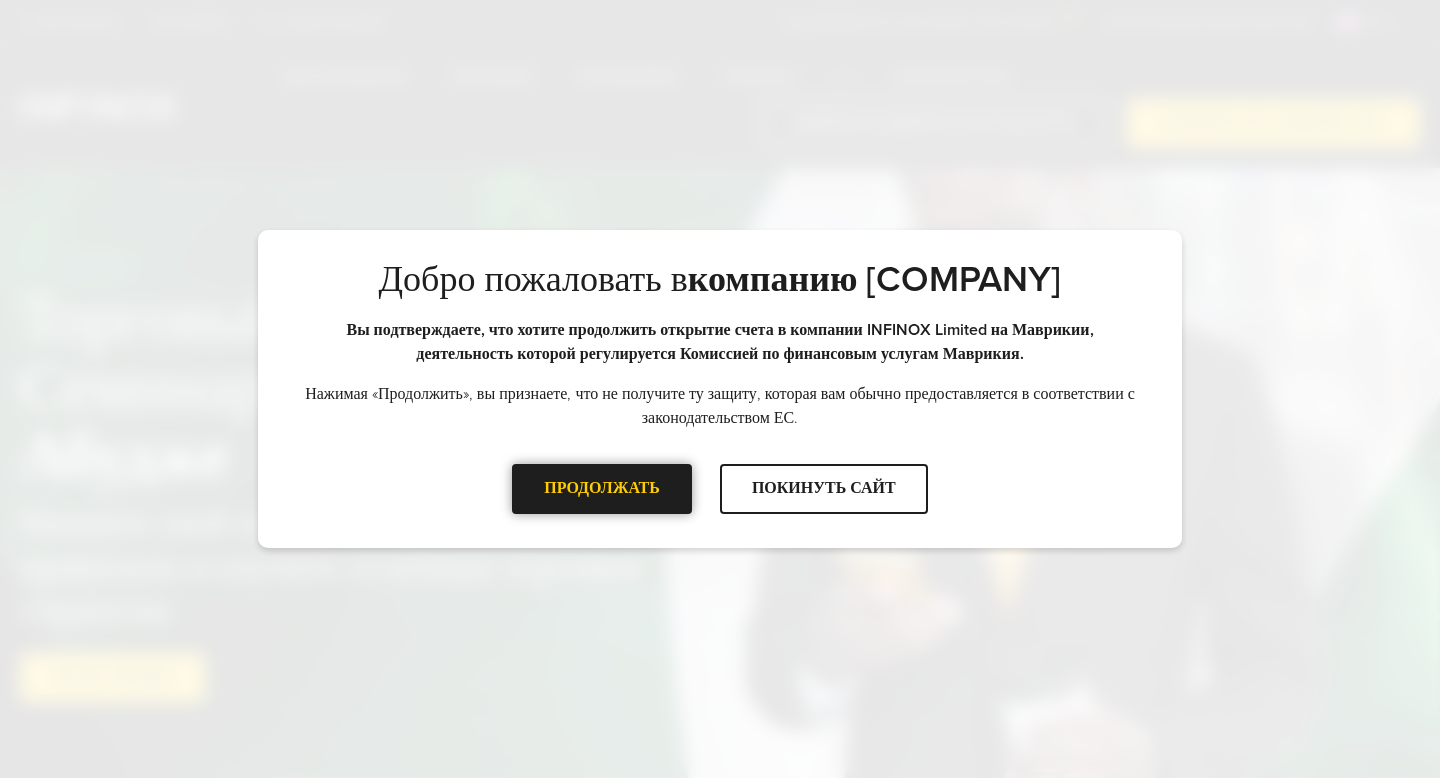 click on "ПРОДОЛЖАТЬ" at bounding box center [602, 488] 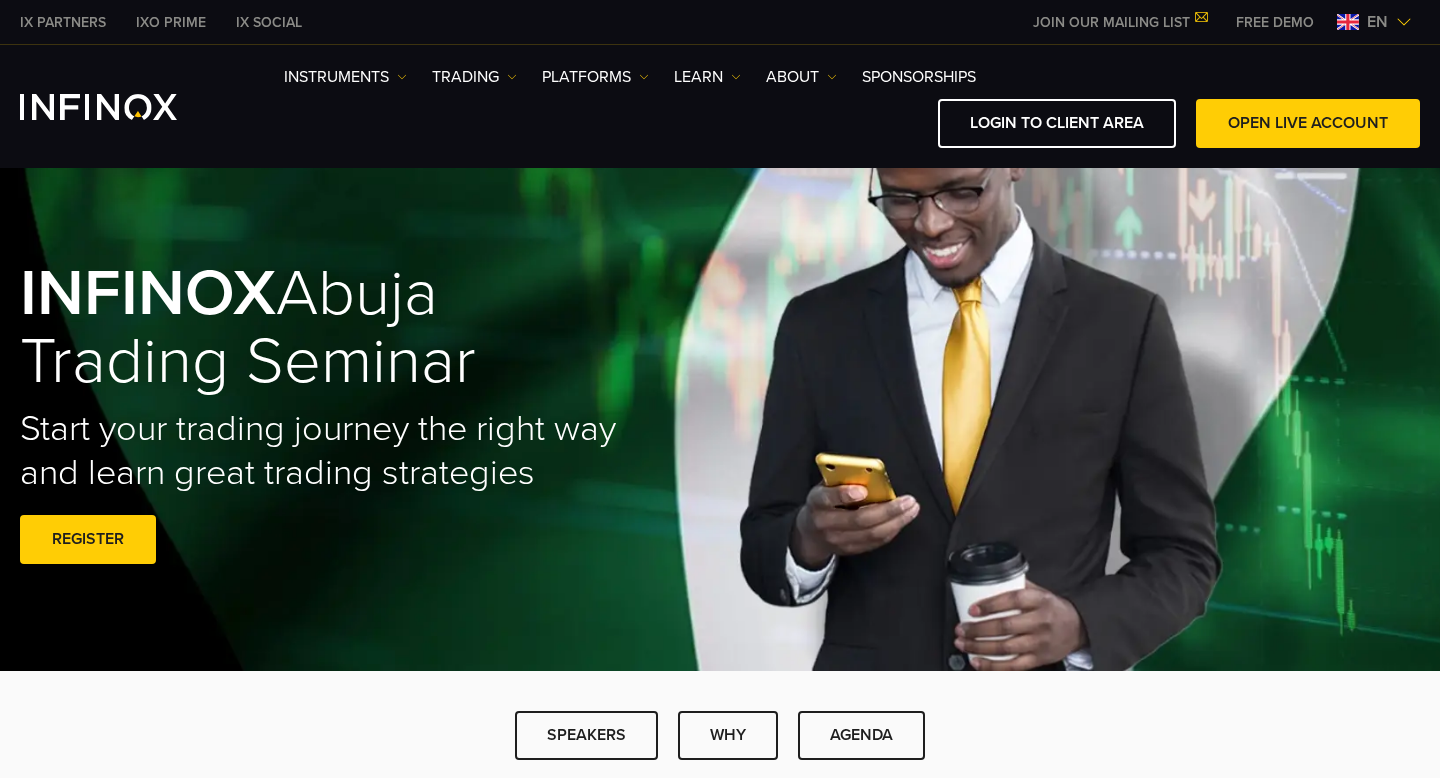 scroll, scrollTop: 0, scrollLeft: 0, axis: both 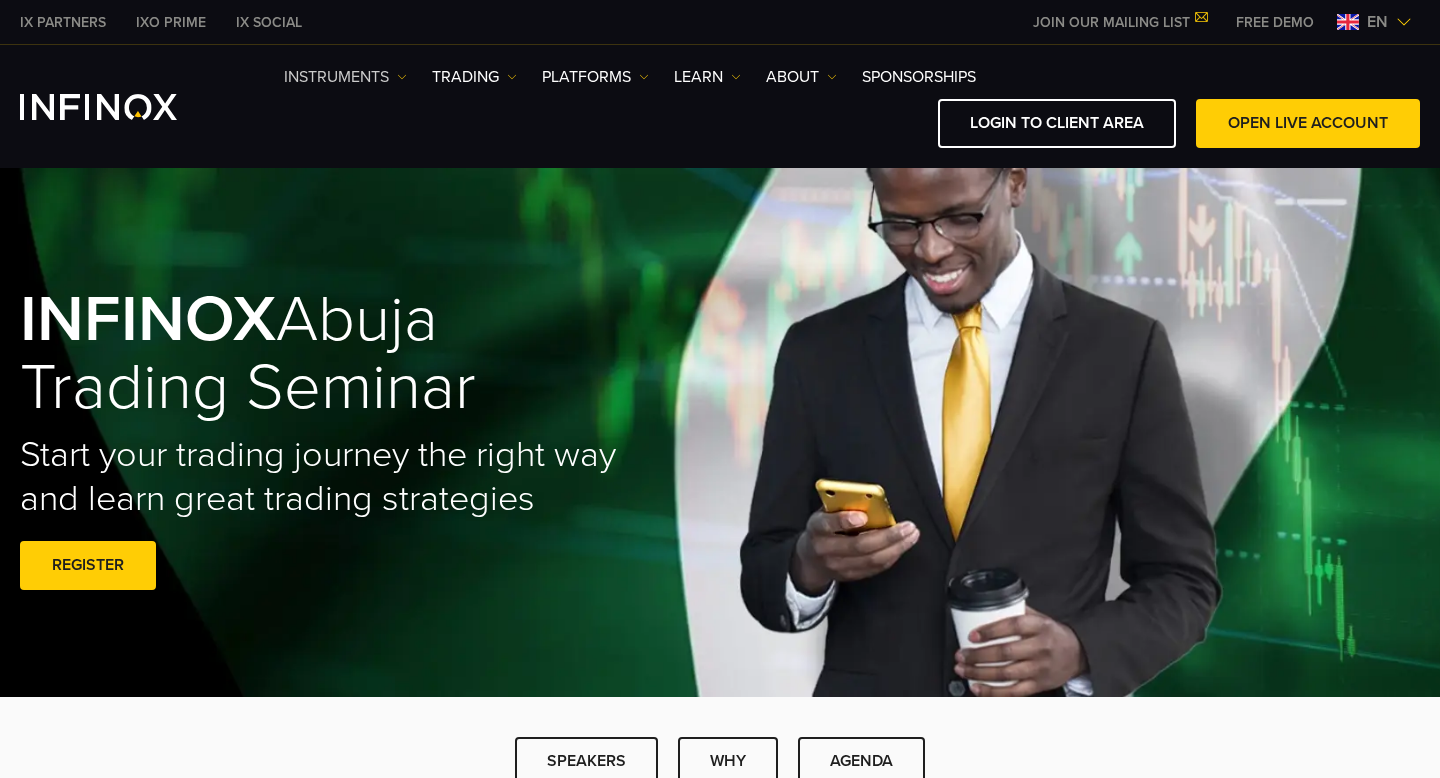 click at bounding box center [402, 77] 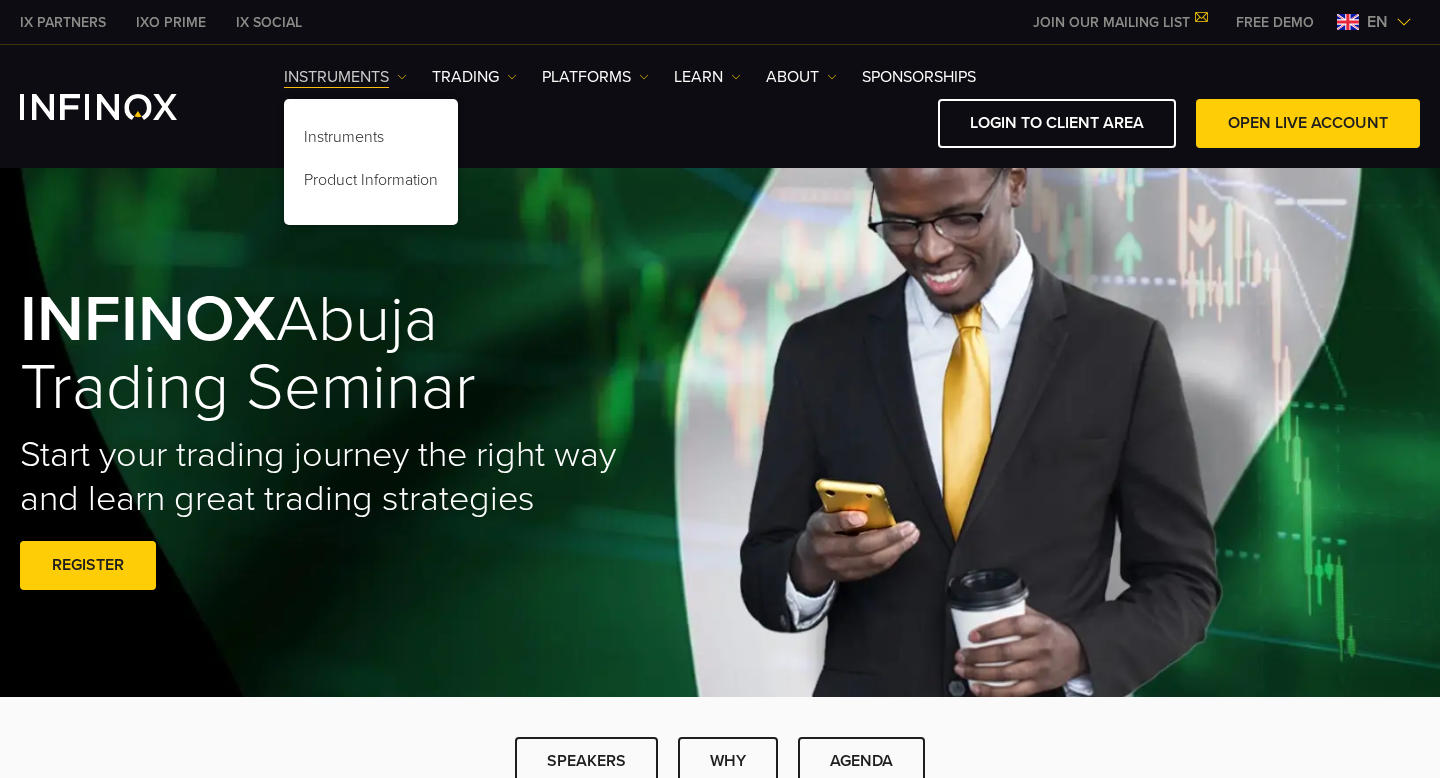 scroll, scrollTop: 0, scrollLeft: 0, axis: both 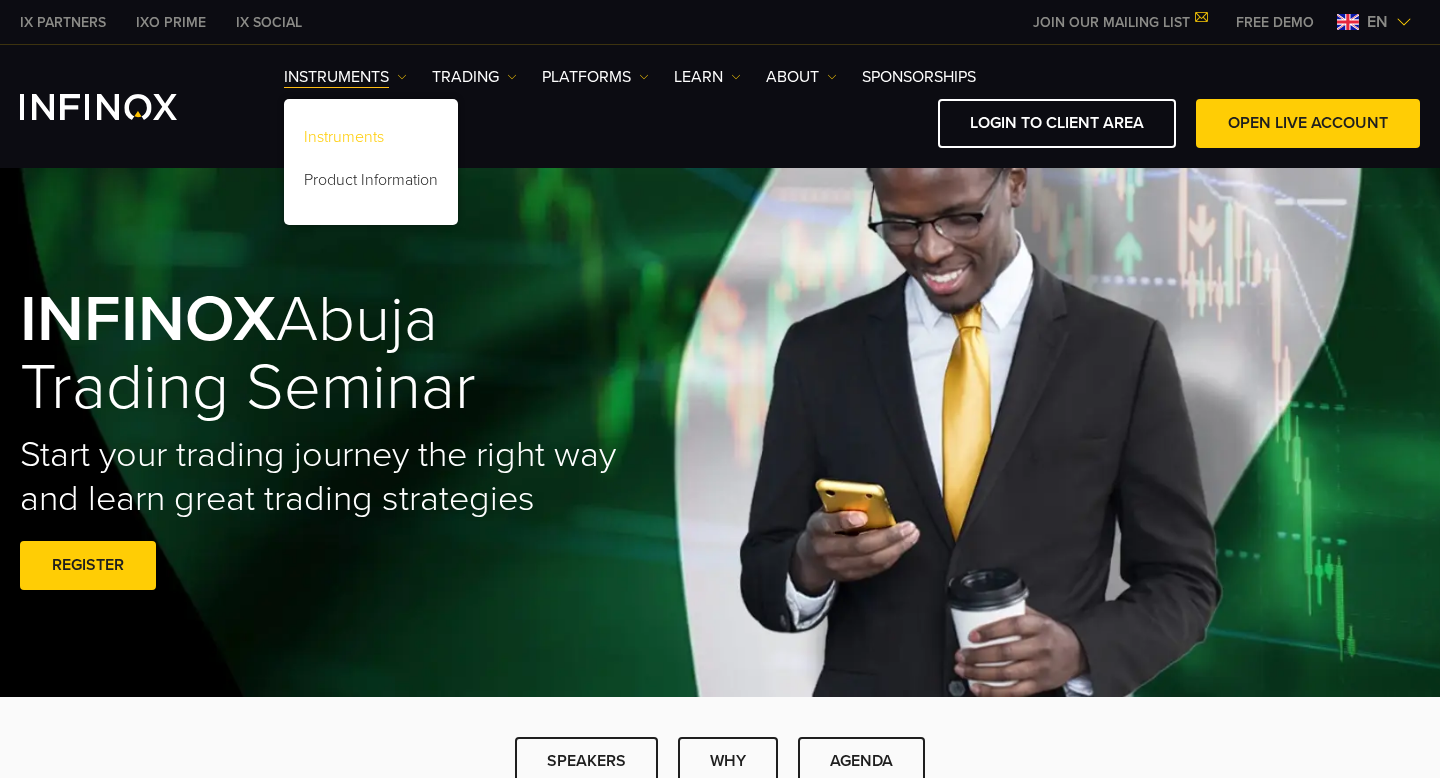 click on "Instruments" at bounding box center [371, 140] 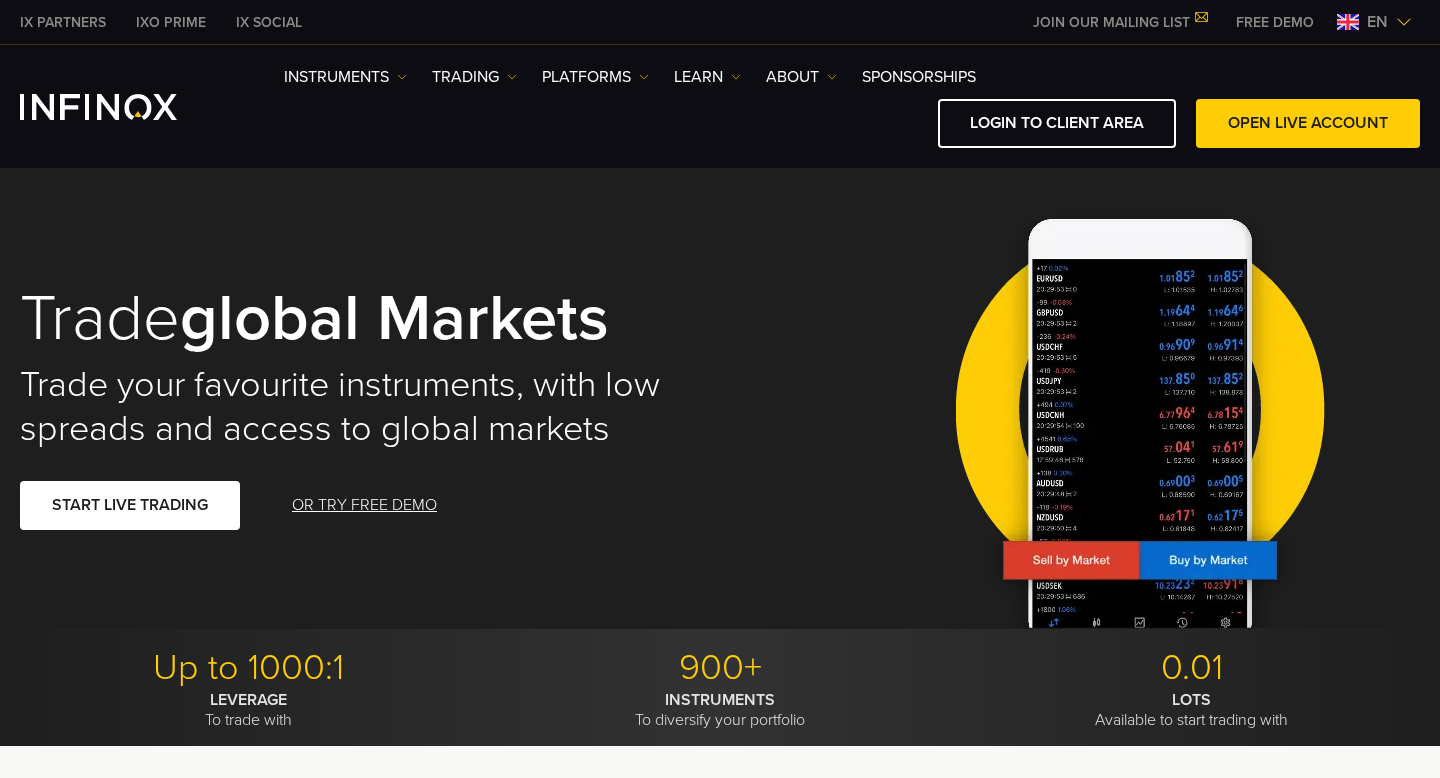 scroll, scrollTop: 0, scrollLeft: 0, axis: both 